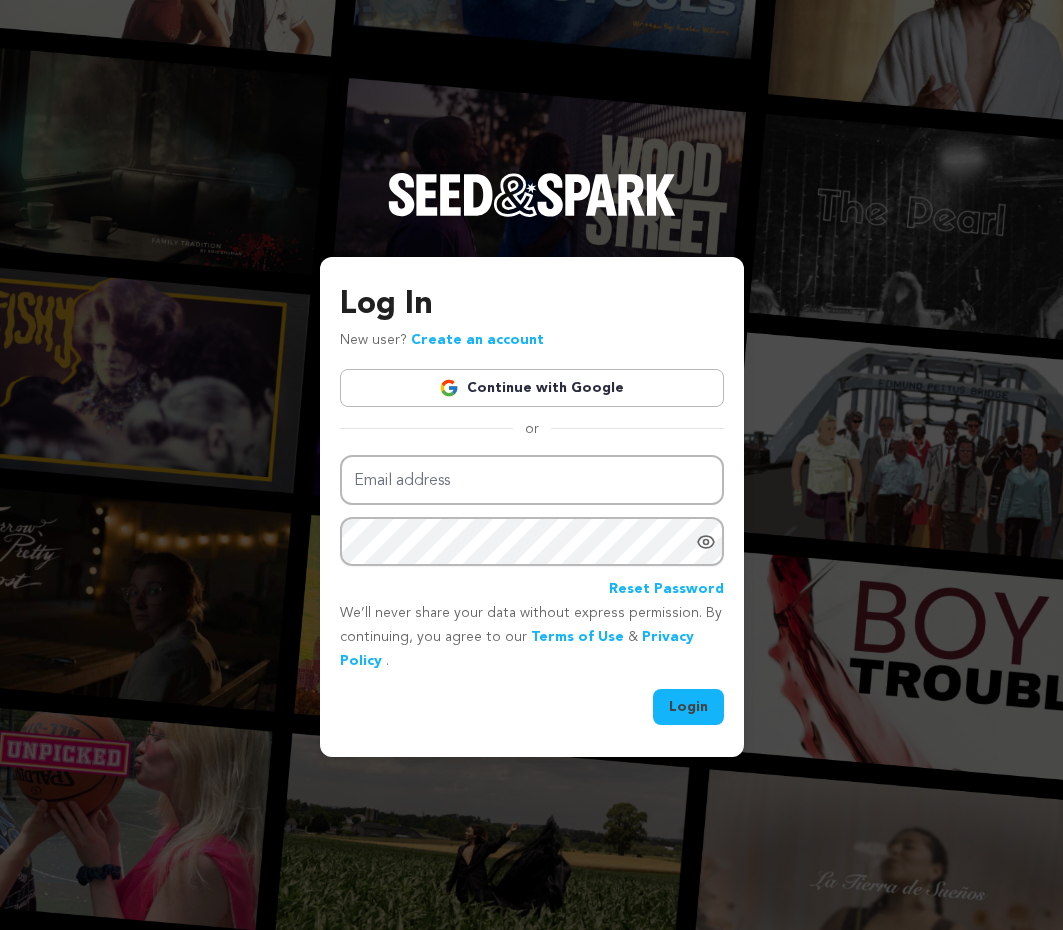 scroll, scrollTop: 0, scrollLeft: 0, axis: both 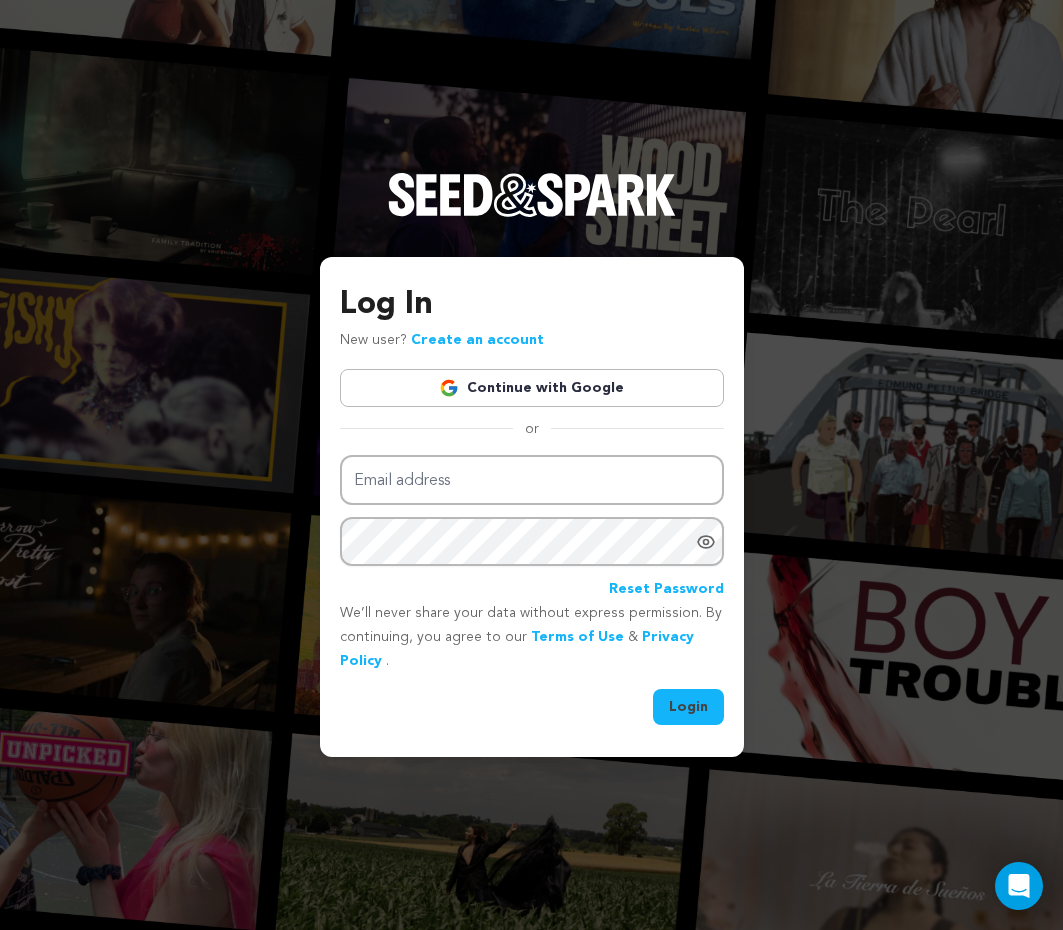 click on "Continue with Google" at bounding box center [532, 388] 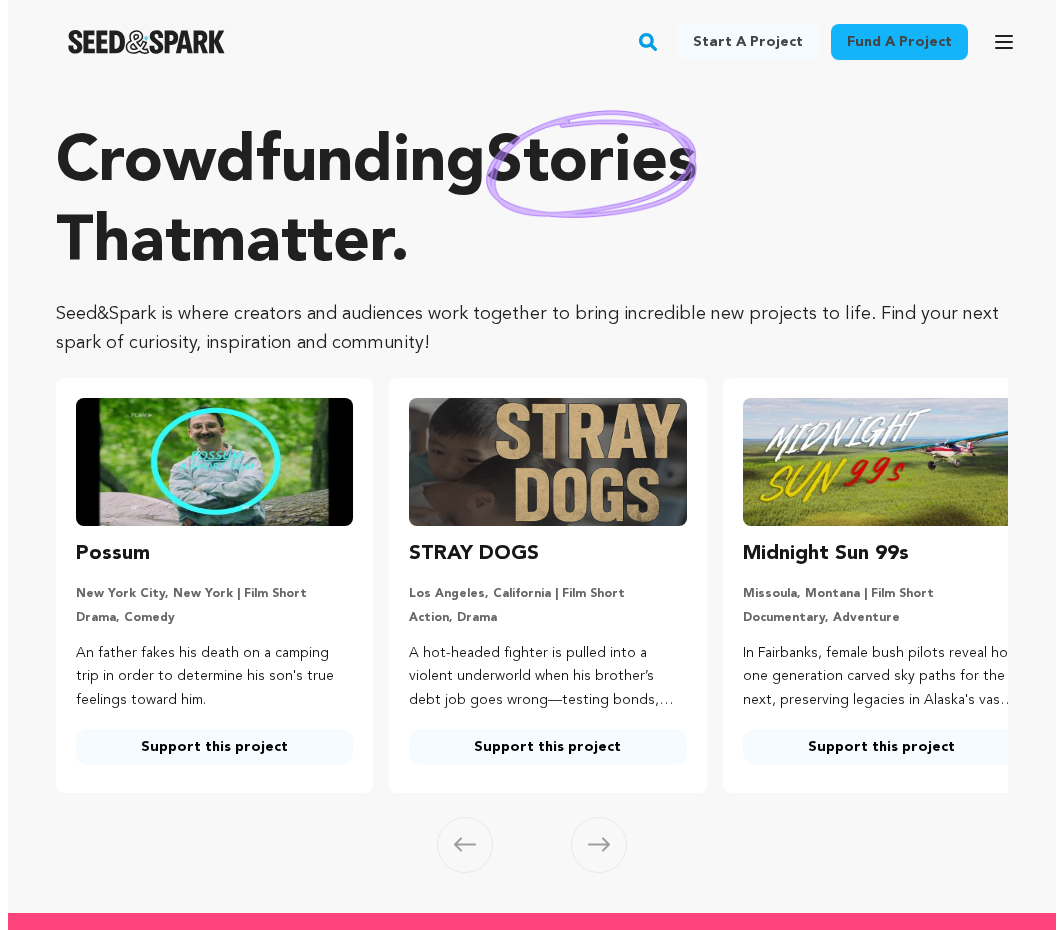 scroll, scrollTop: 0, scrollLeft: 0, axis: both 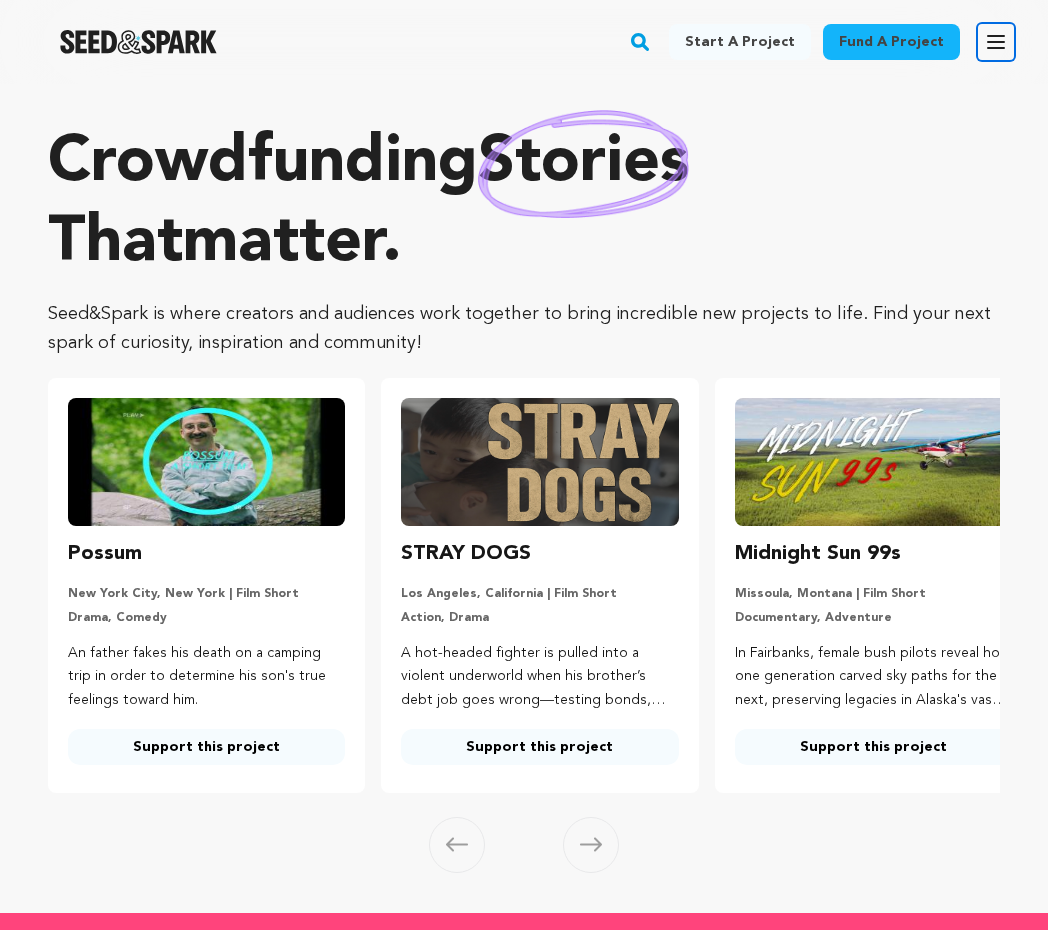 click 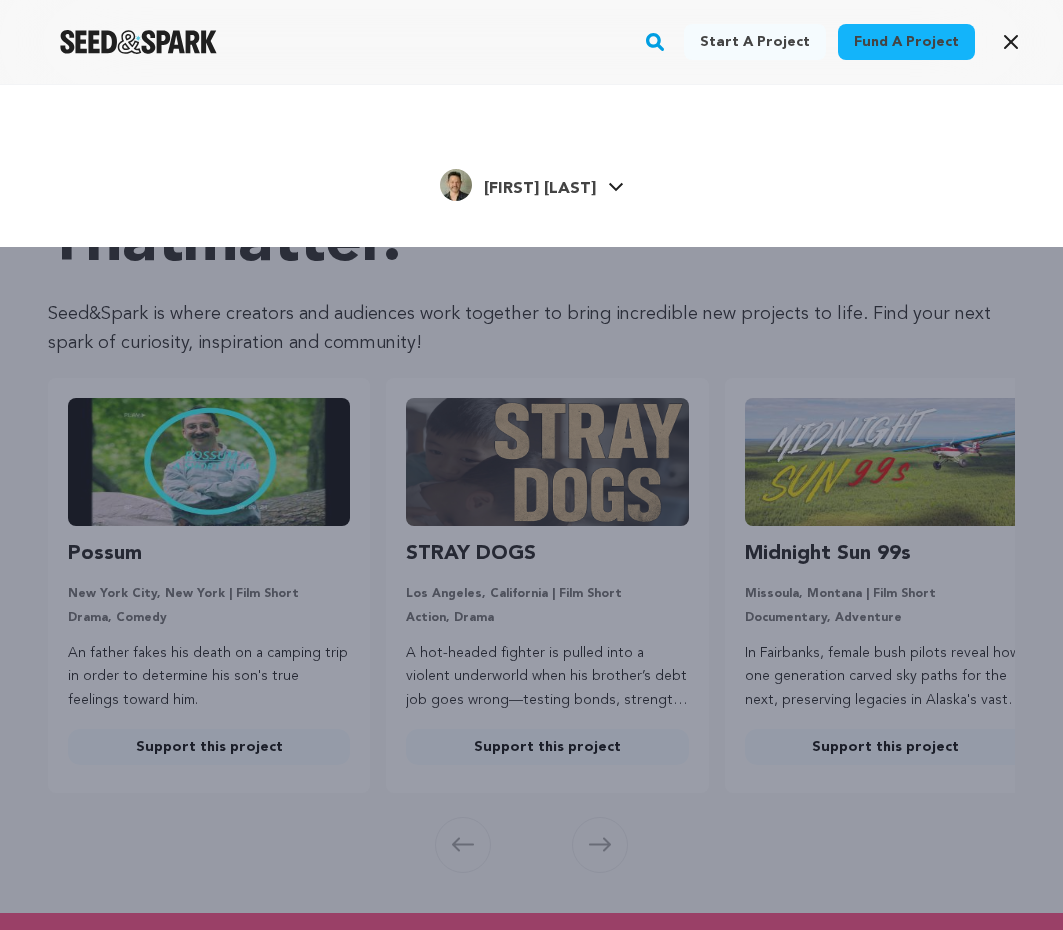 click 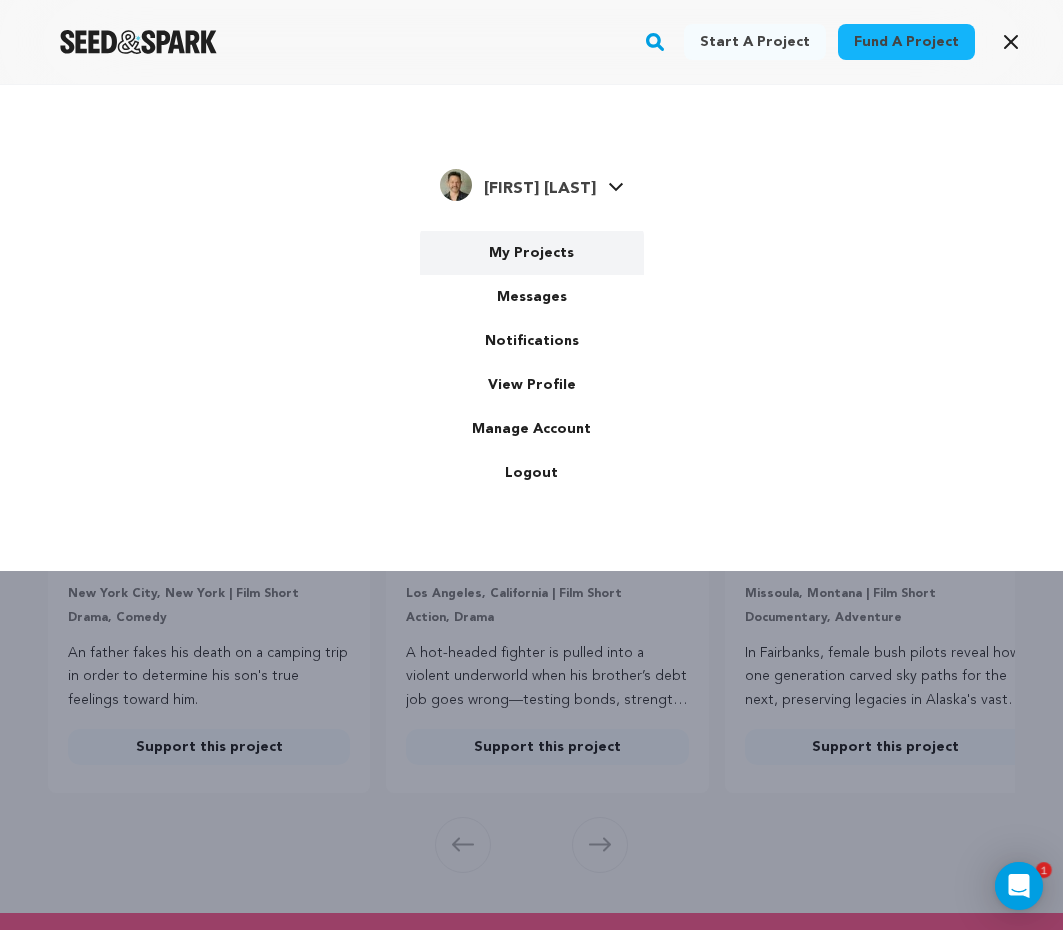 scroll, scrollTop: 0, scrollLeft: 0, axis: both 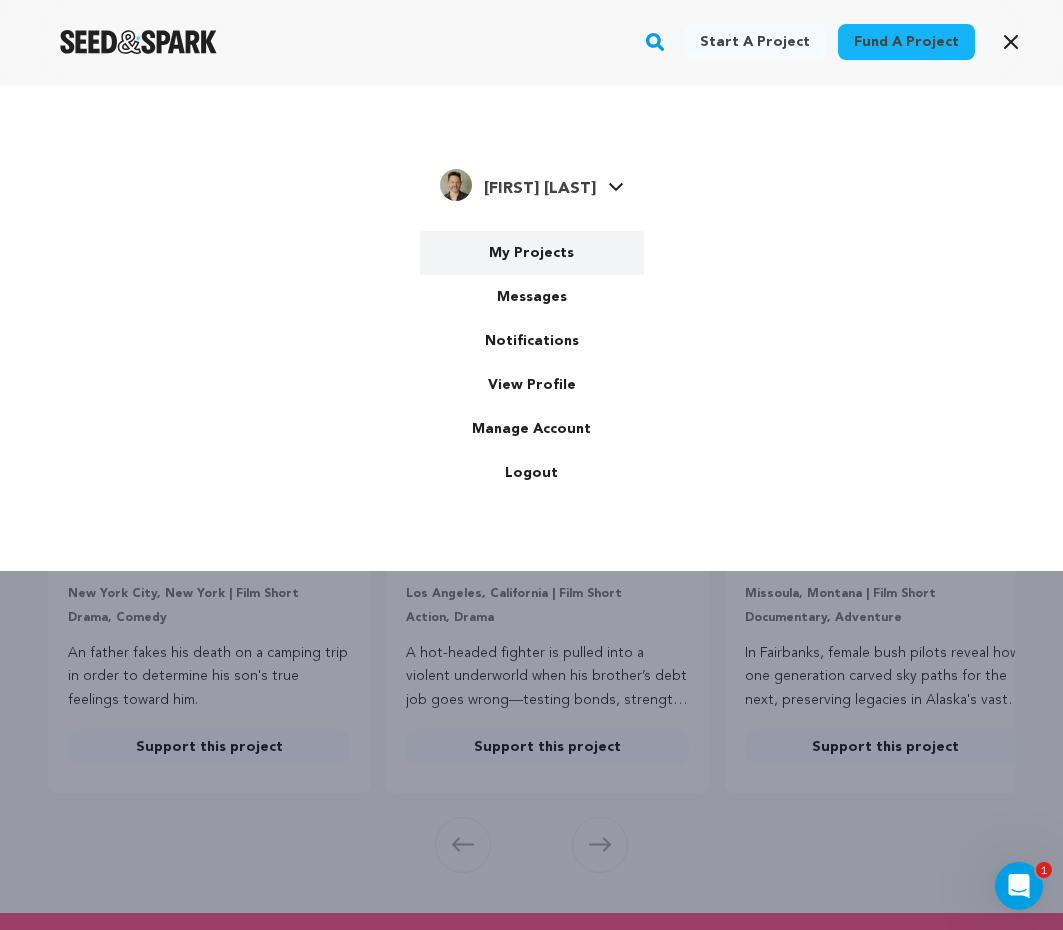 click on "My Projects" at bounding box center (532, 253) 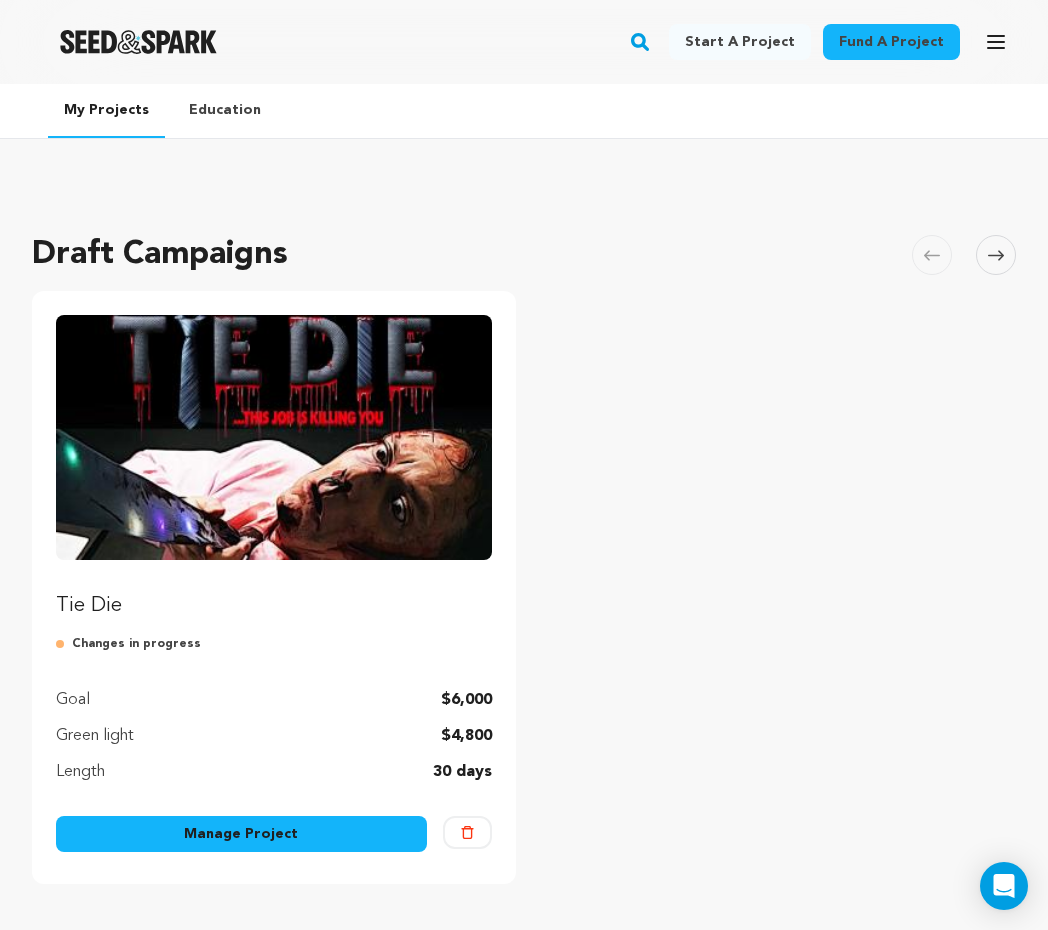 scroll, scrollTop: 0, scrollLeft: 0, axis: both 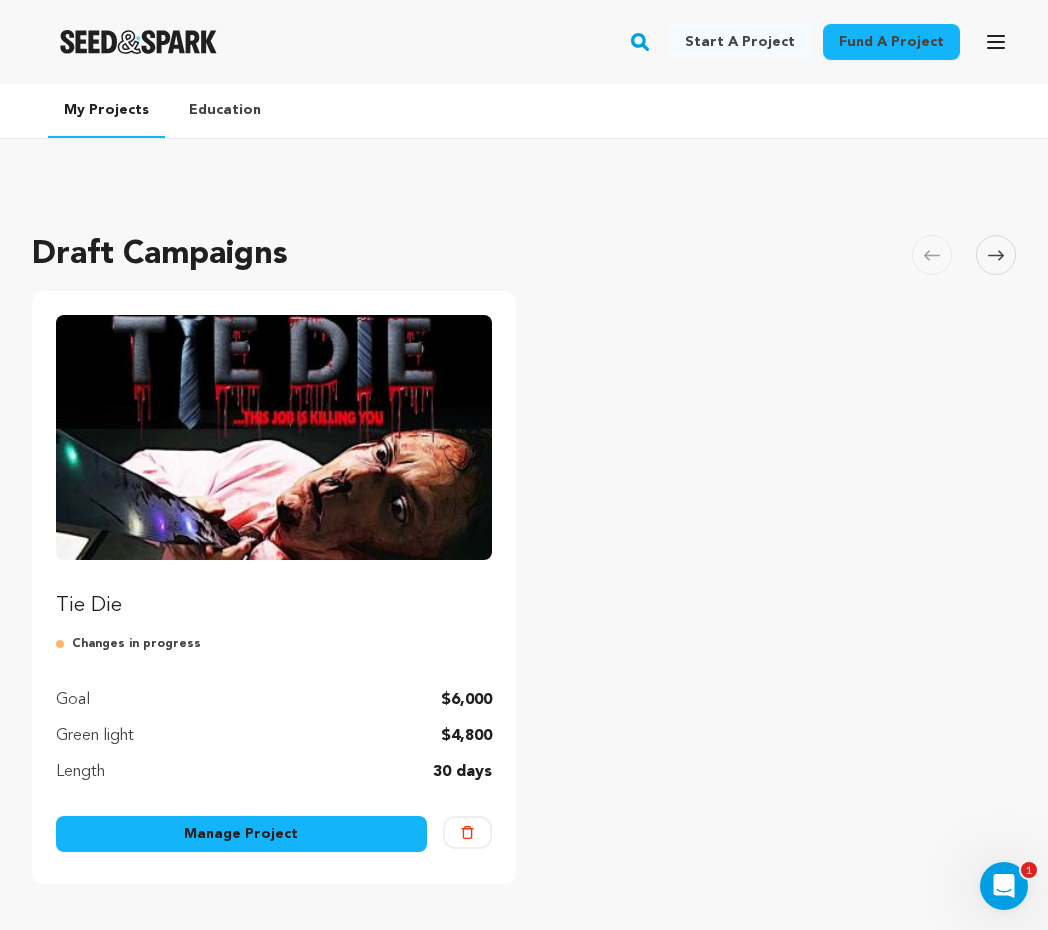 click at bounding box center (274, 437) 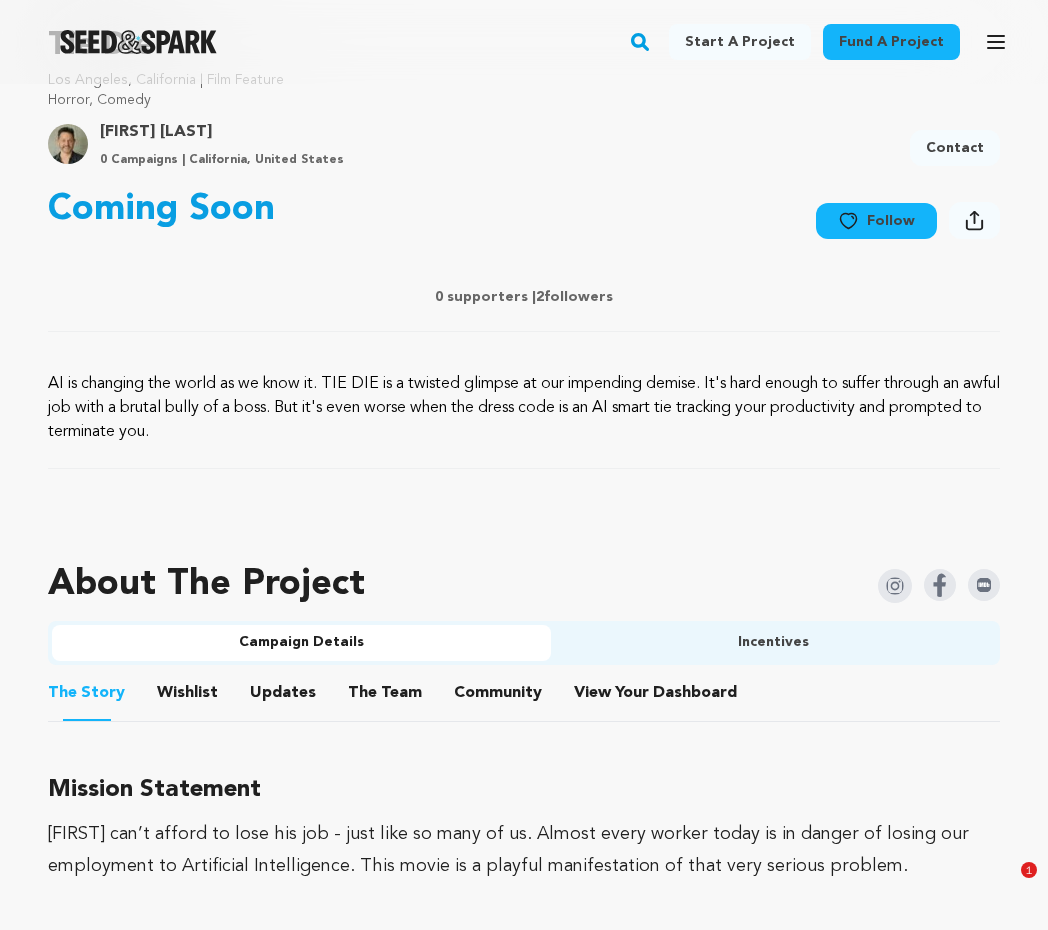 scroll, scrollTop: 751, scrollLeft: 0, axis: vertical 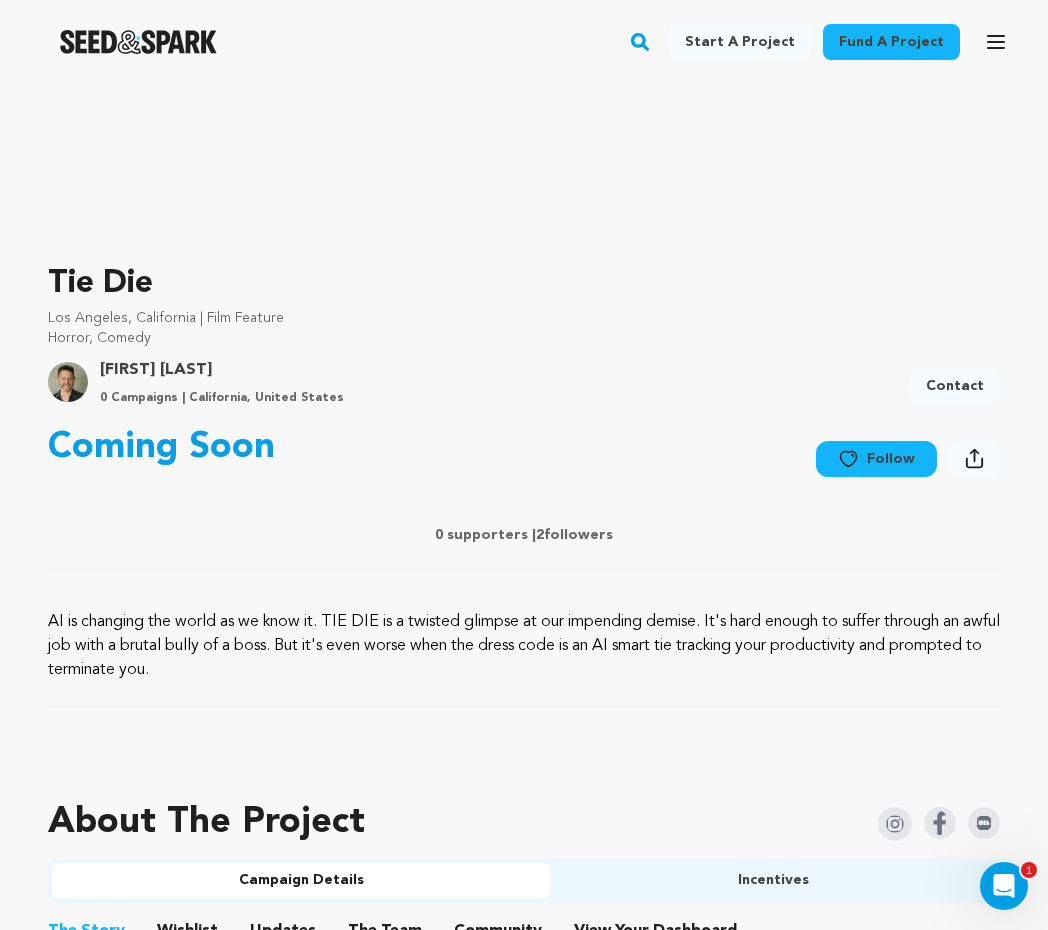 click on "0
supporters |  2
followers" at bounding box center (524, 535) 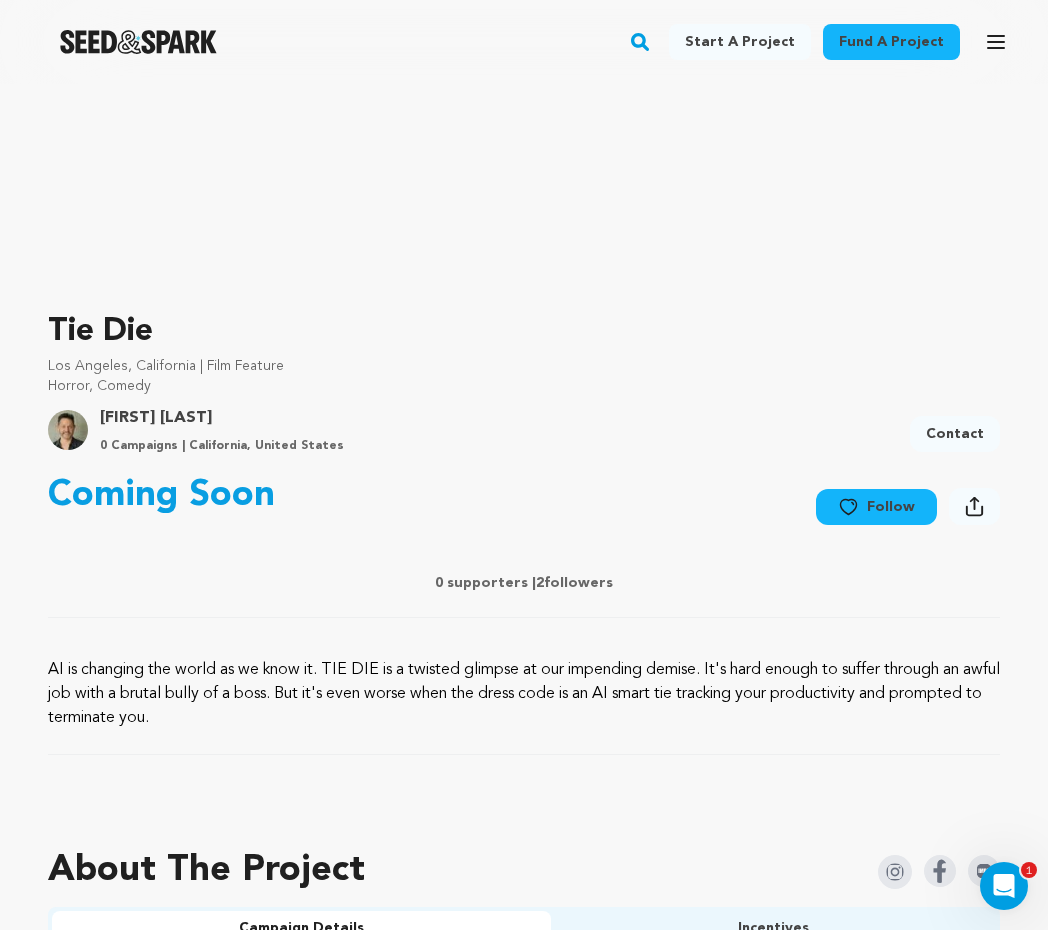 scroll, scrollTop: 0, scrollLeft: 0, axis: both 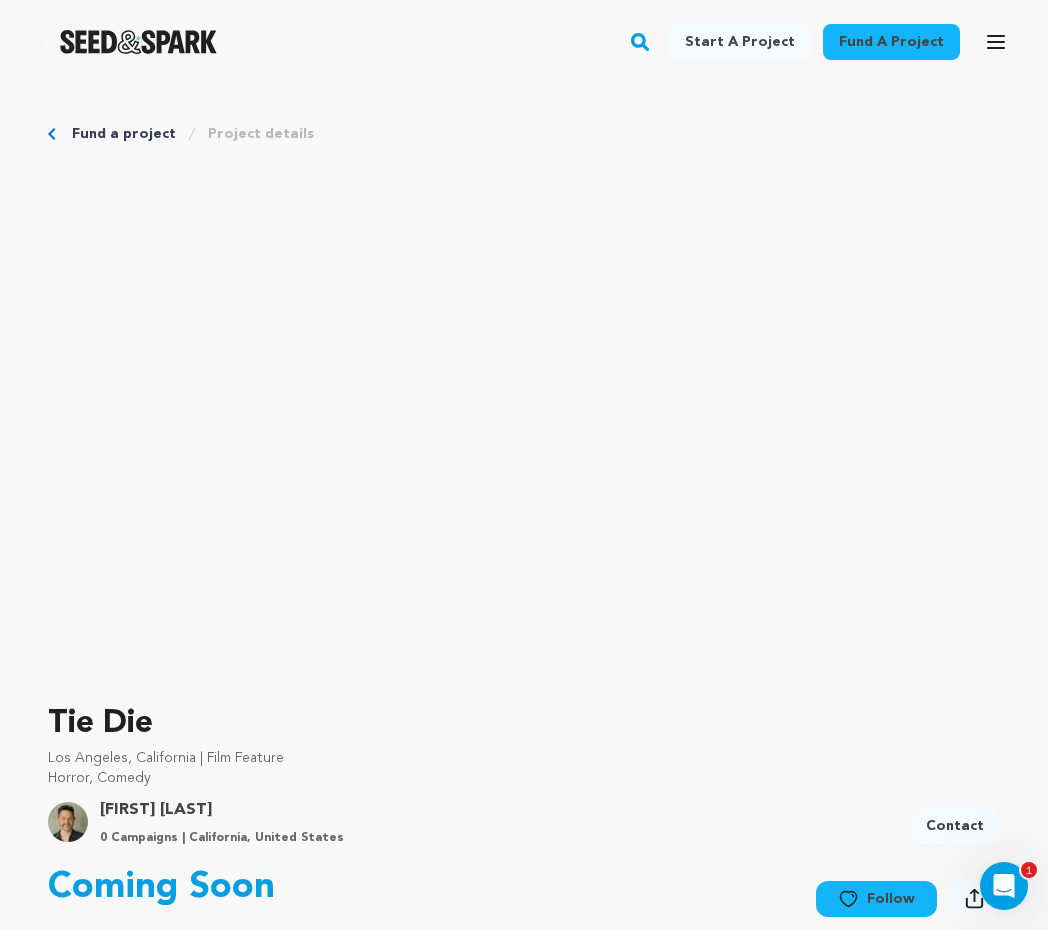 click on "Project details" at bounding box center (261, 134) 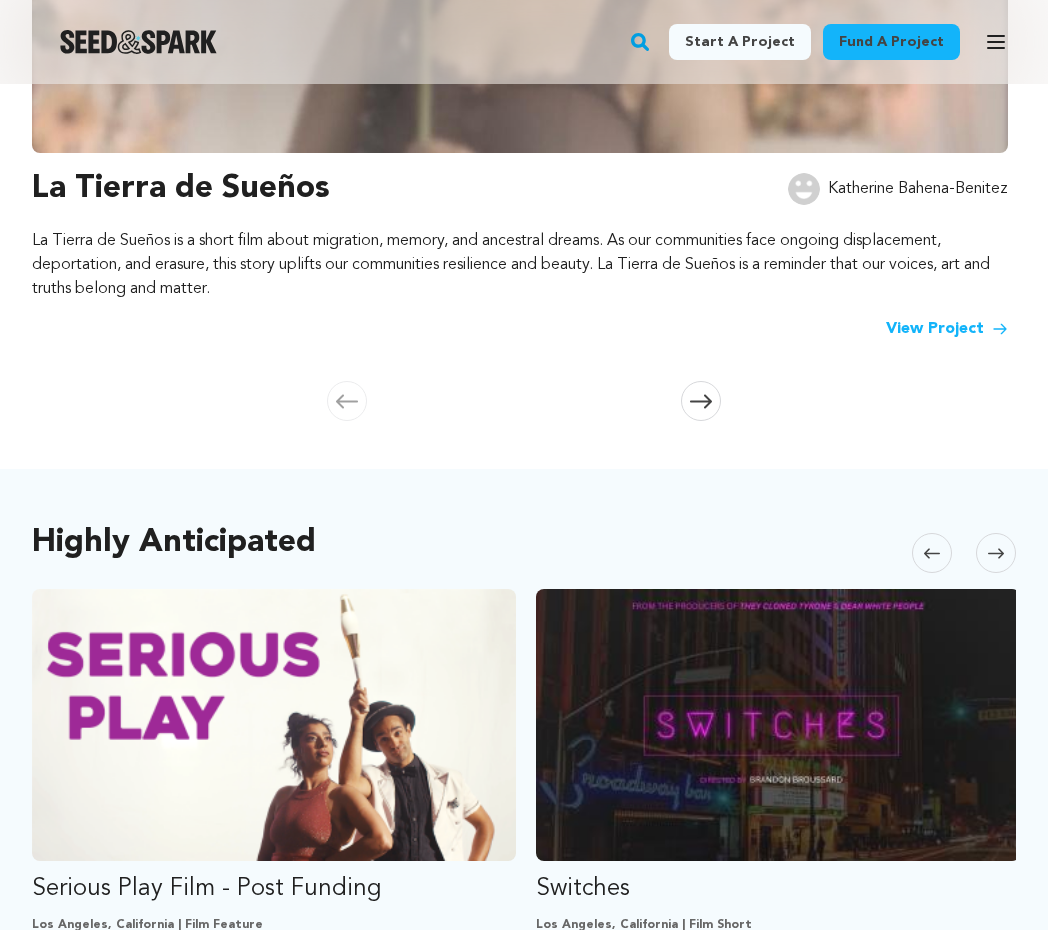 scroll, scrollTop: 764, scrollLeft: 0, axis: vertical 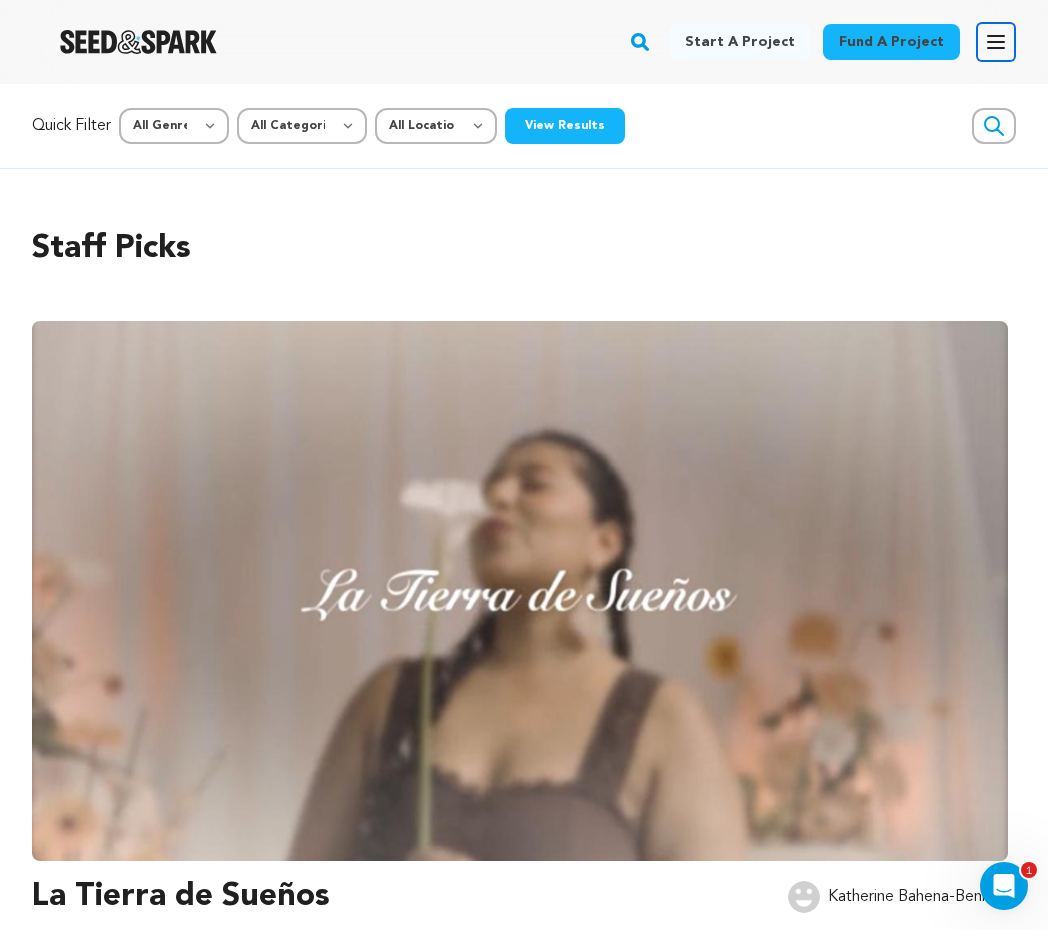 click 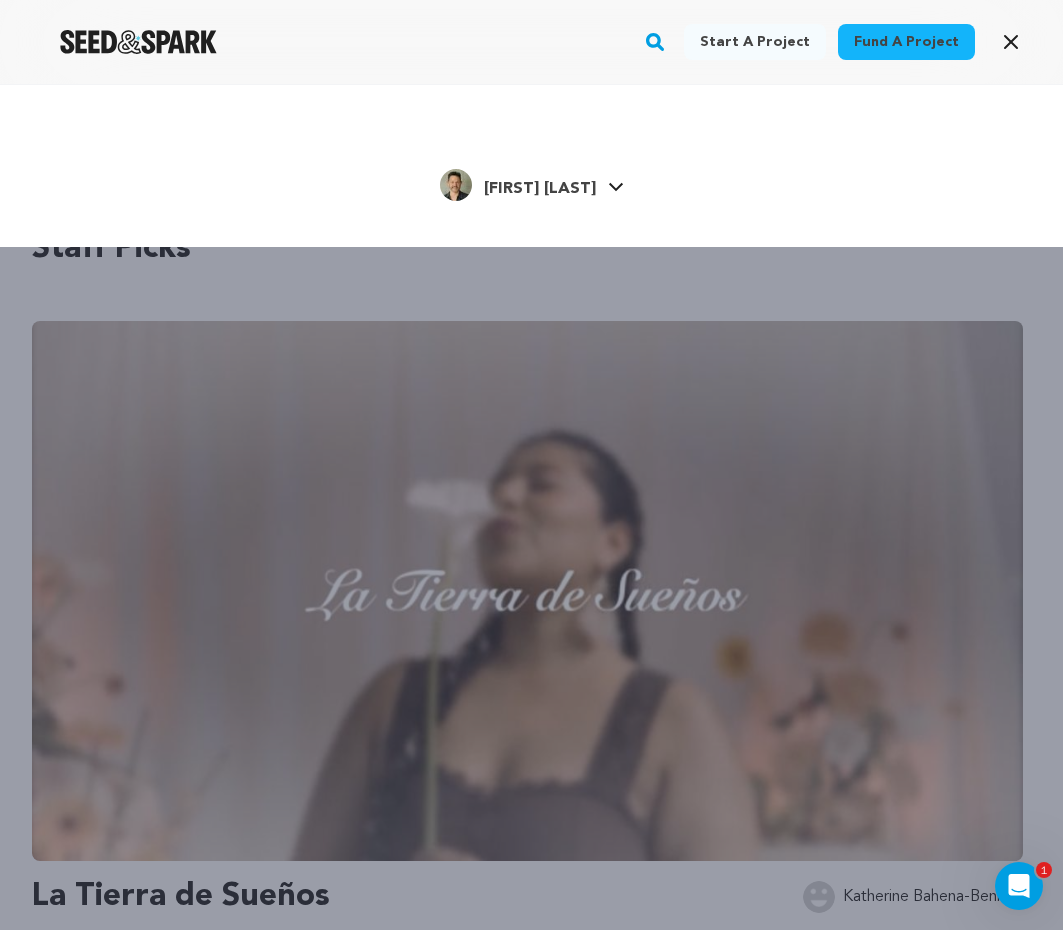 click on "Chris V.
Chris V." at bounding box center [532, 183] 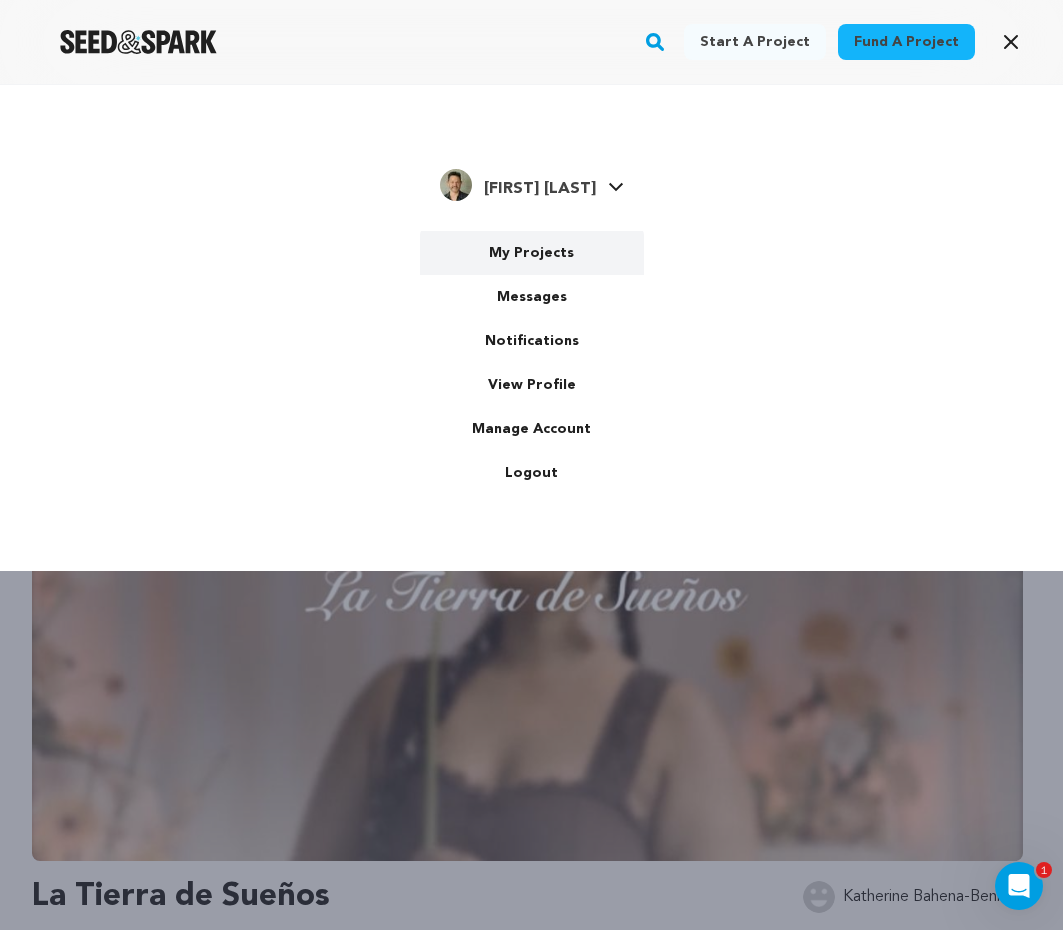click on "My Projects" at bounding box center [532, 253] 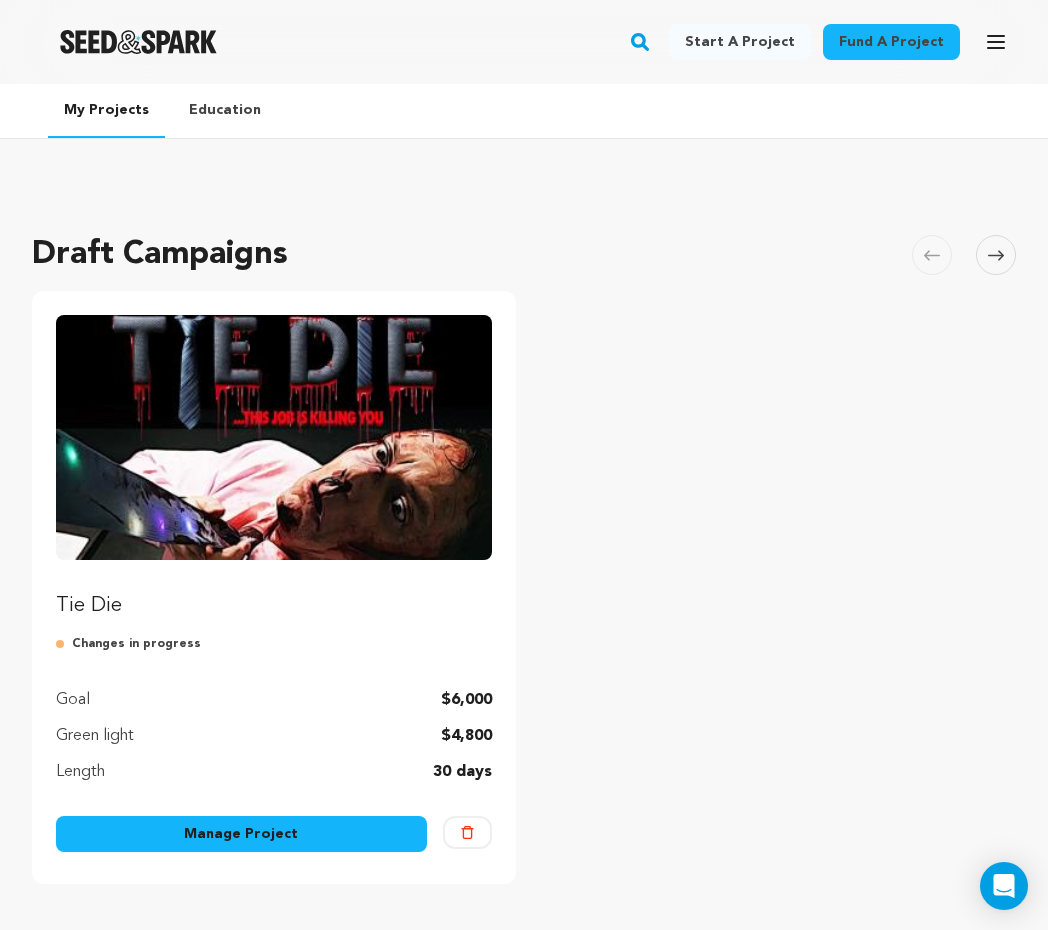 scroll, scrollTop: 0, scrollLeft: 0, axis: both 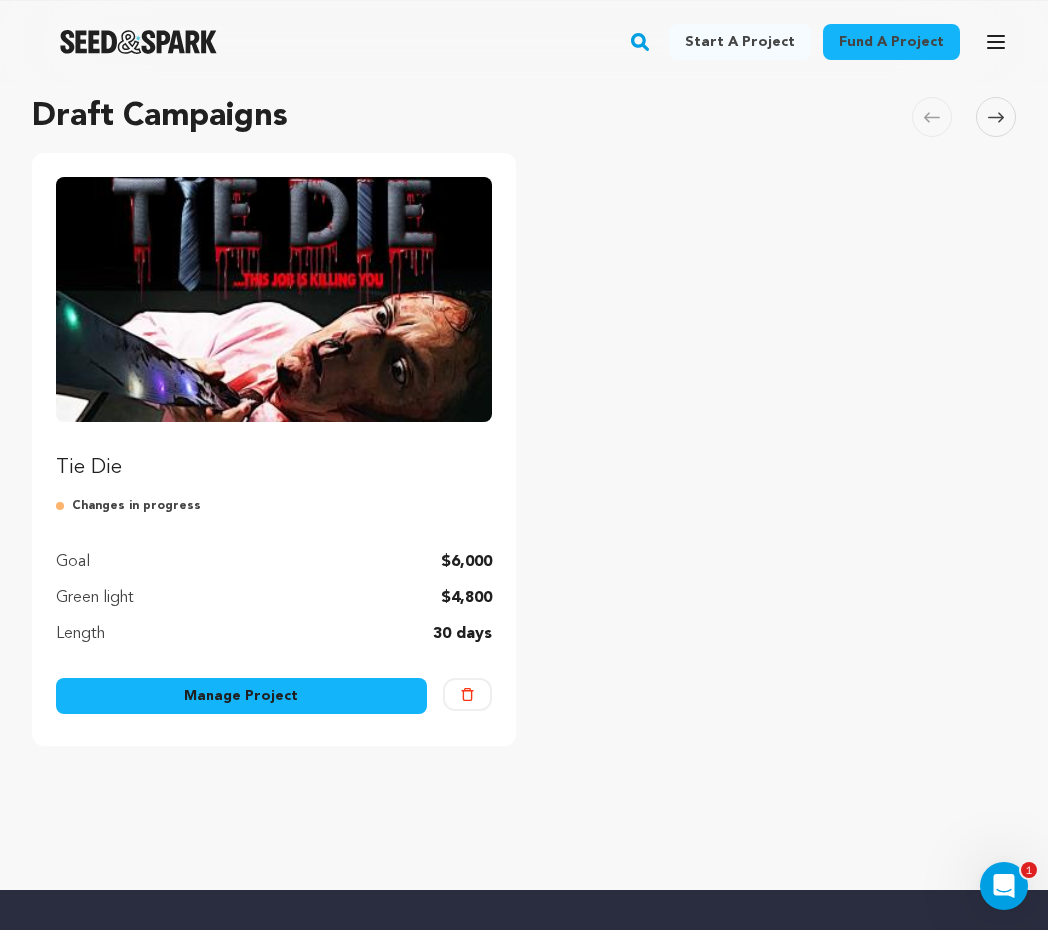 click at bounding box center (274, 299) 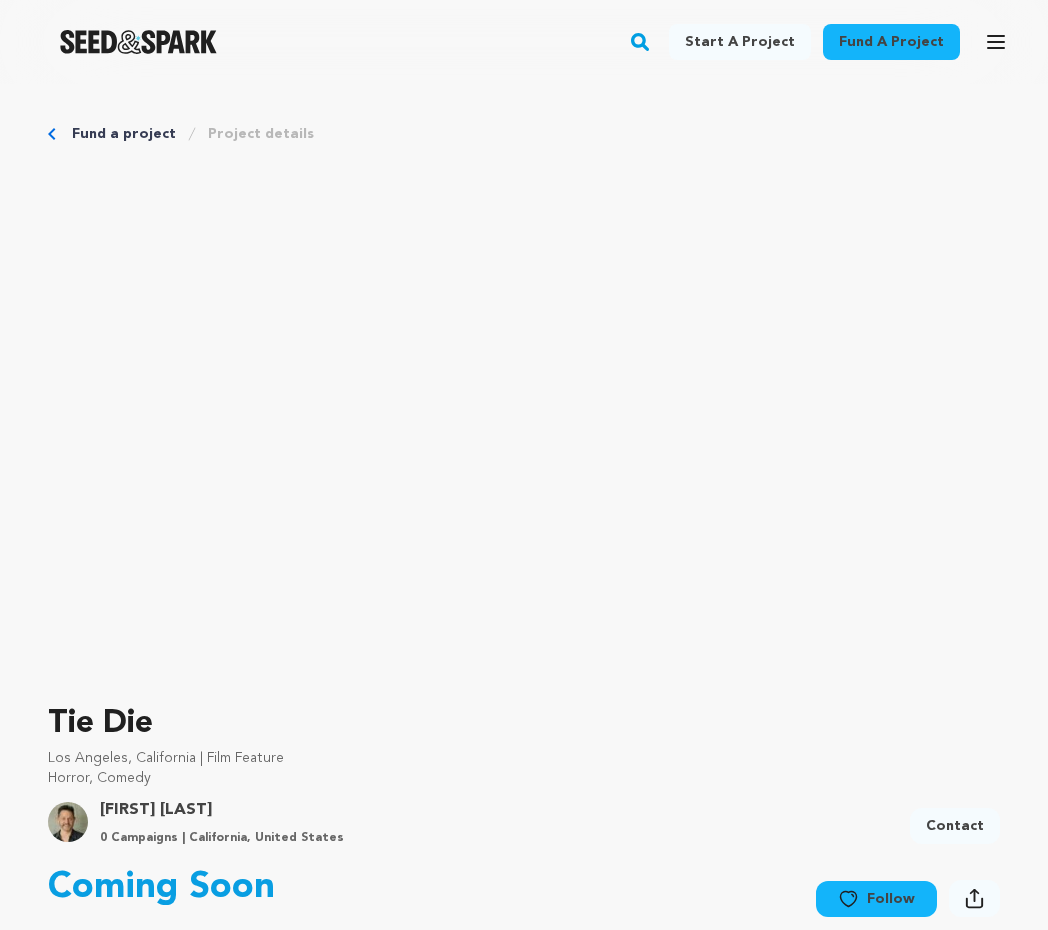 scroll, scrollTop: 0, scrollLeft: 0, axis: both 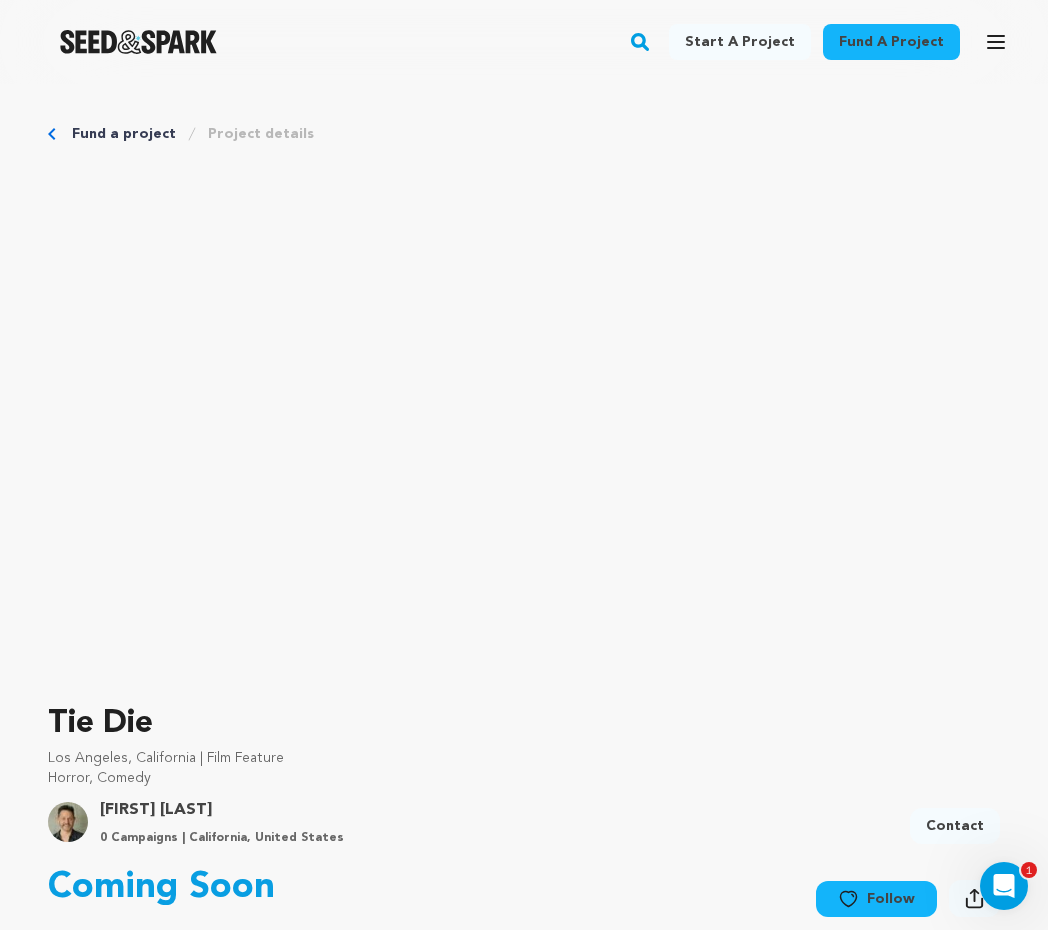 click 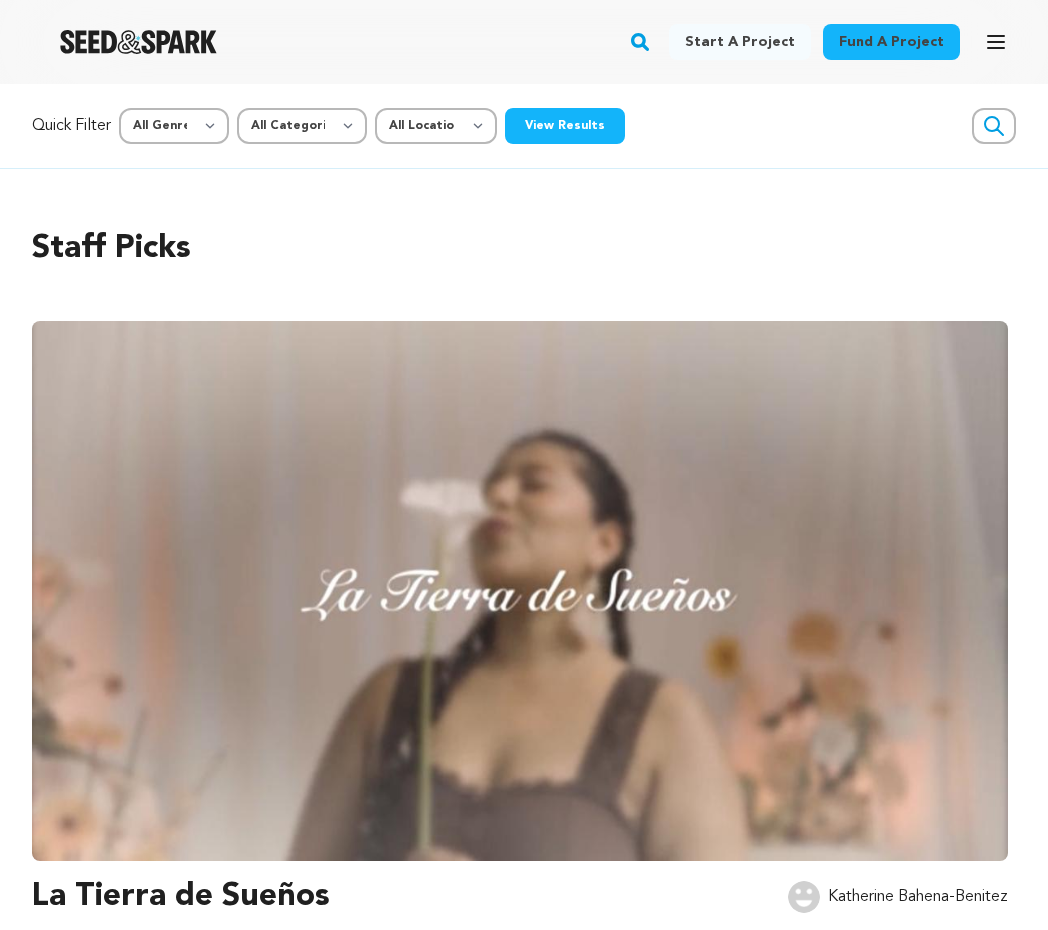 scroll, scrollTop: 0, scrollLeft: 0, axis: both 